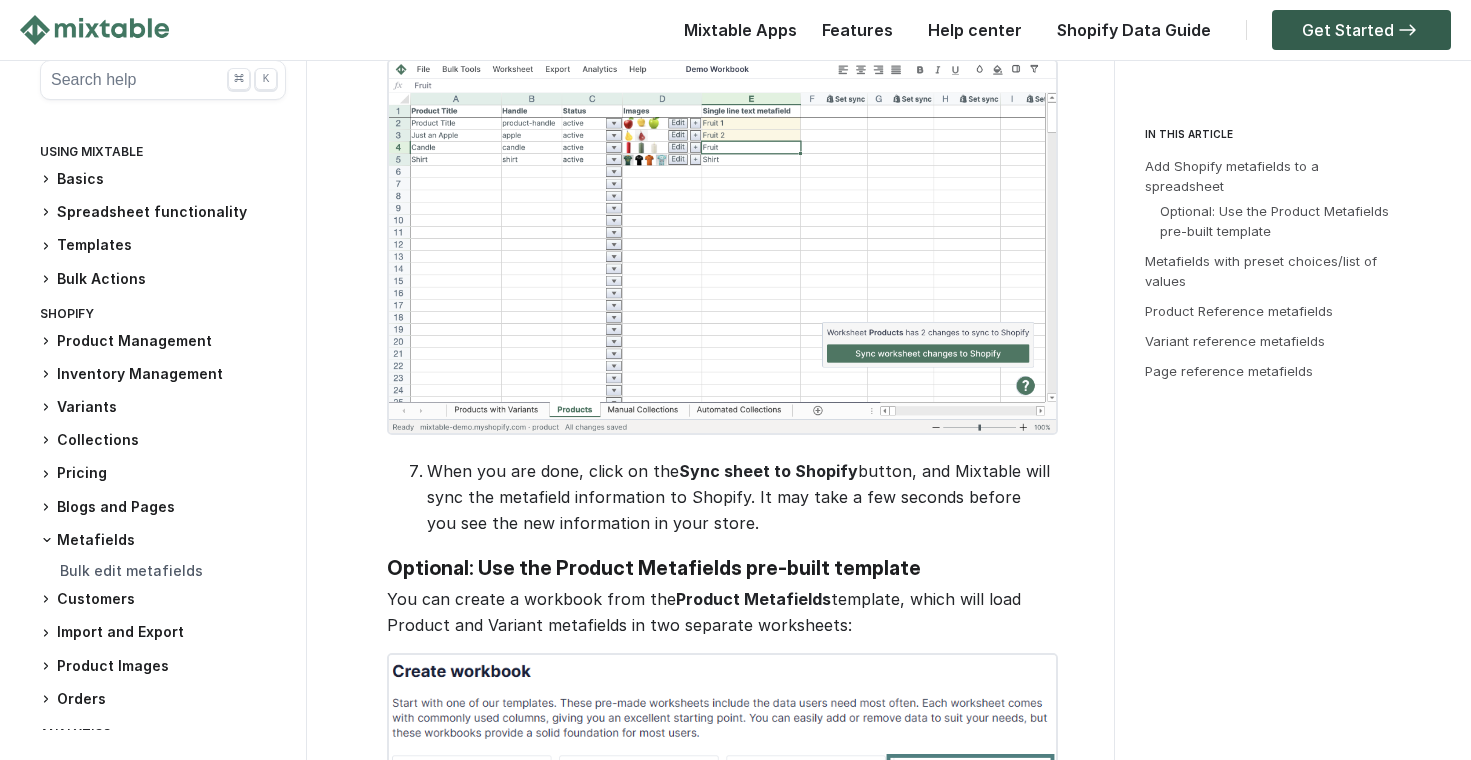 scroll, scrollTop: 4160, scrollLeft: 0, axis: vertical 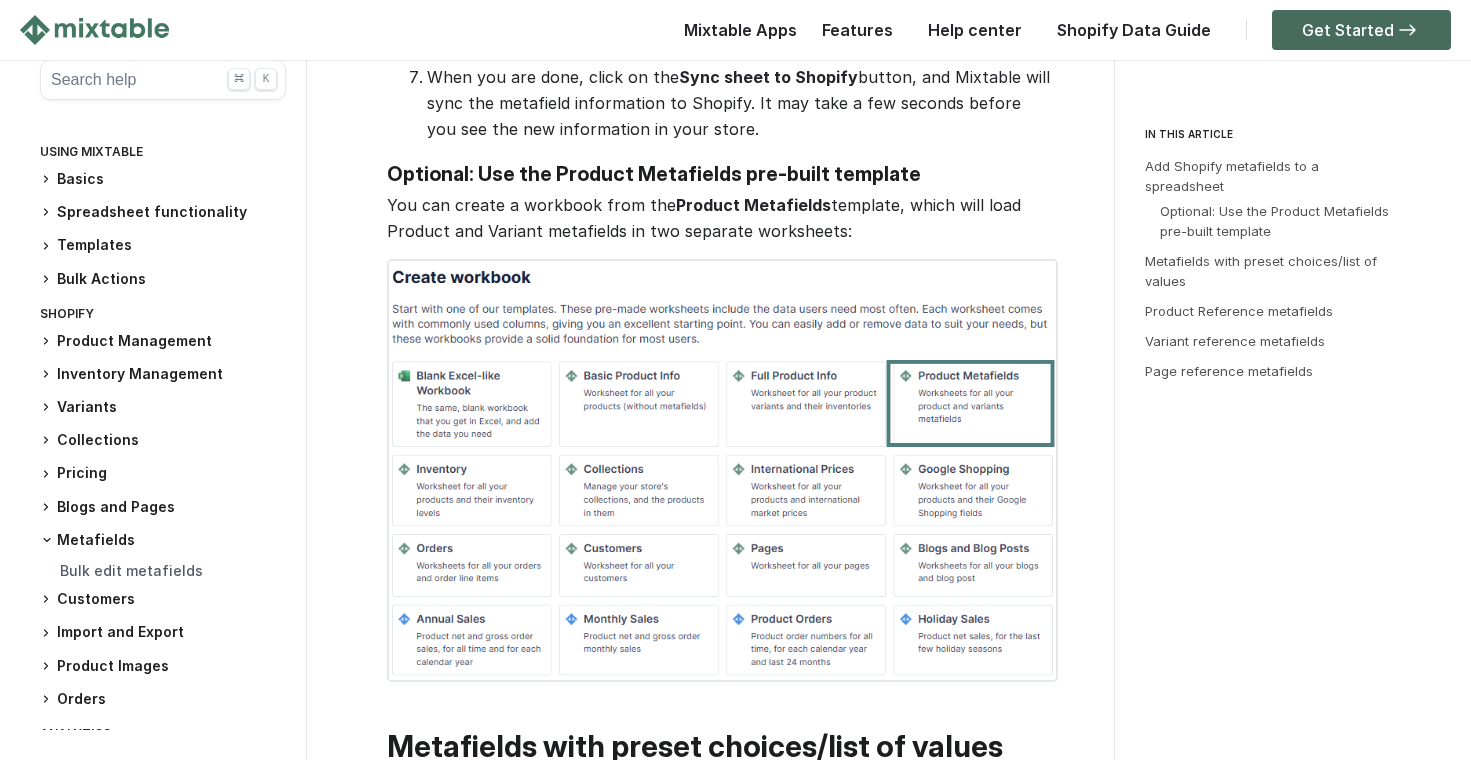 click on "Get Started" at bounding box center (1361, 30) 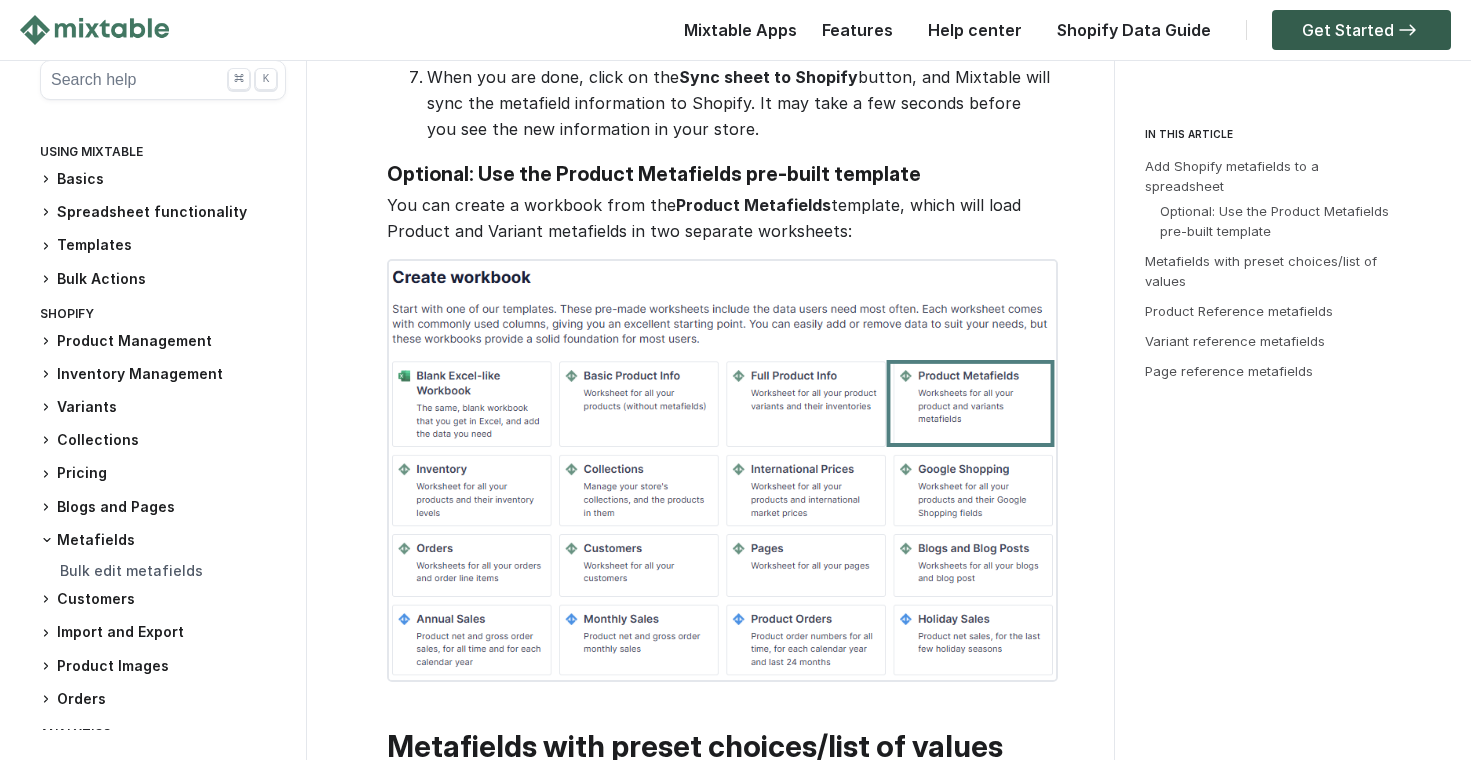 click at bounding box center [94, 30] 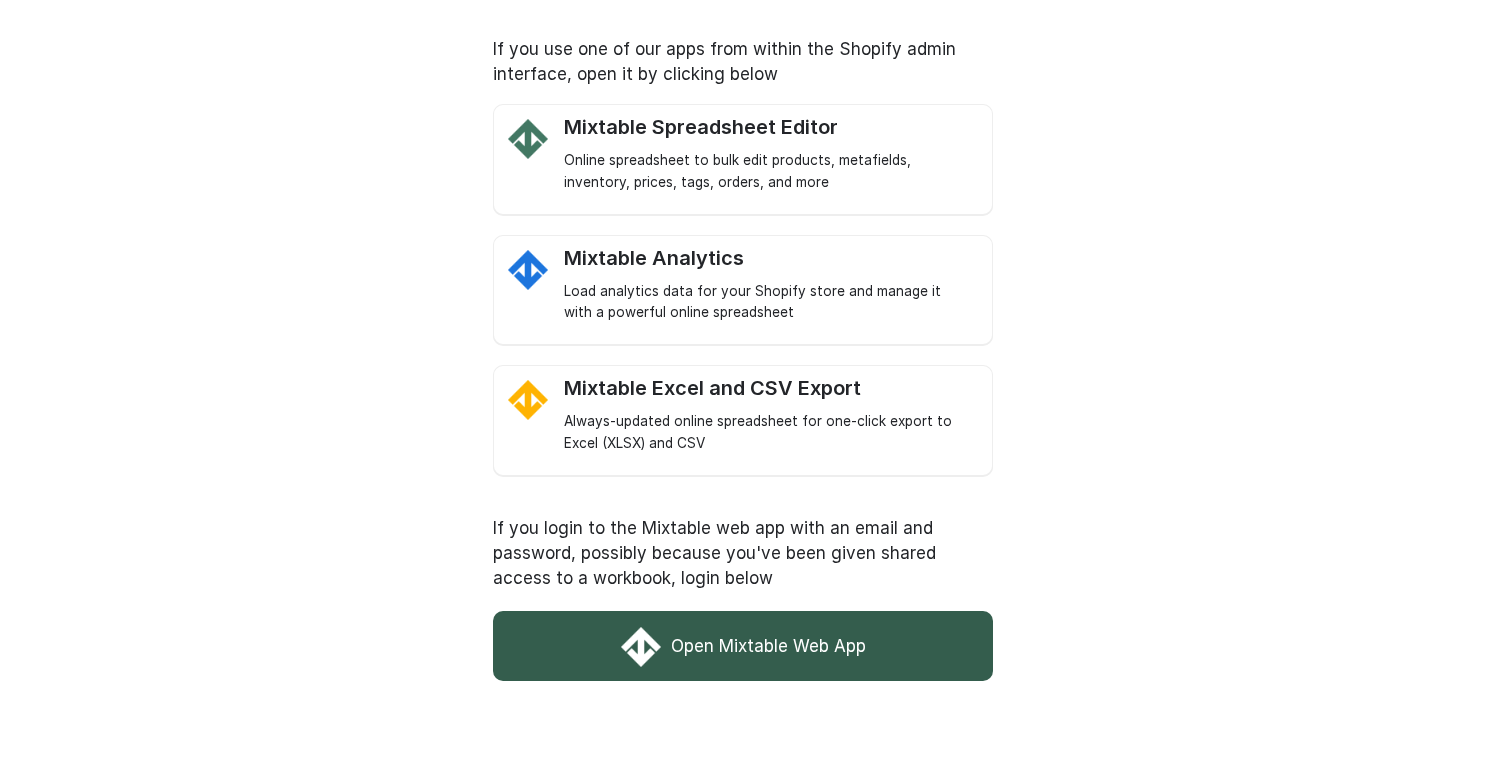 scroll, scrollTop: 0, scrollLeft: 0, axis: both 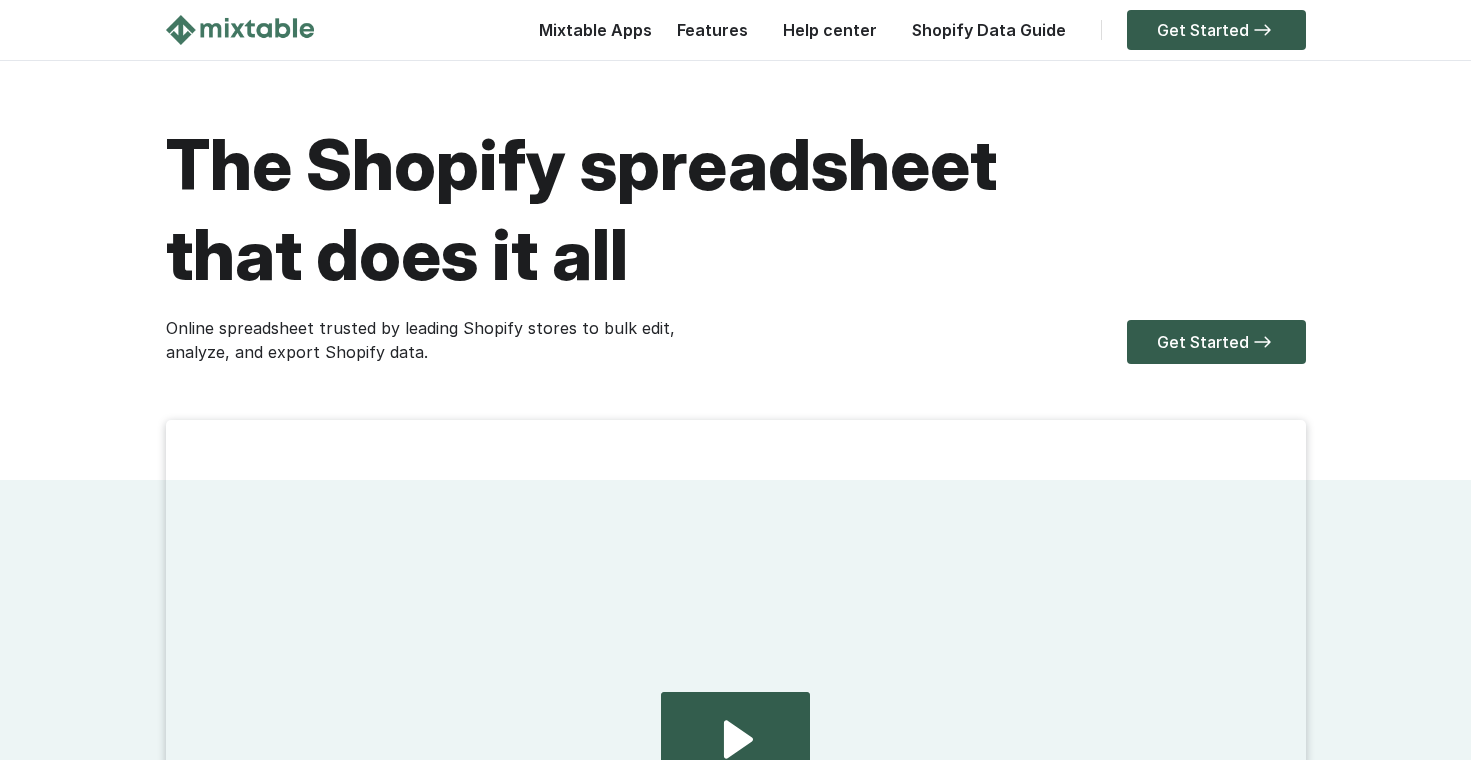 click on "Shopify Data Guide" at bounding box center [984, 35] 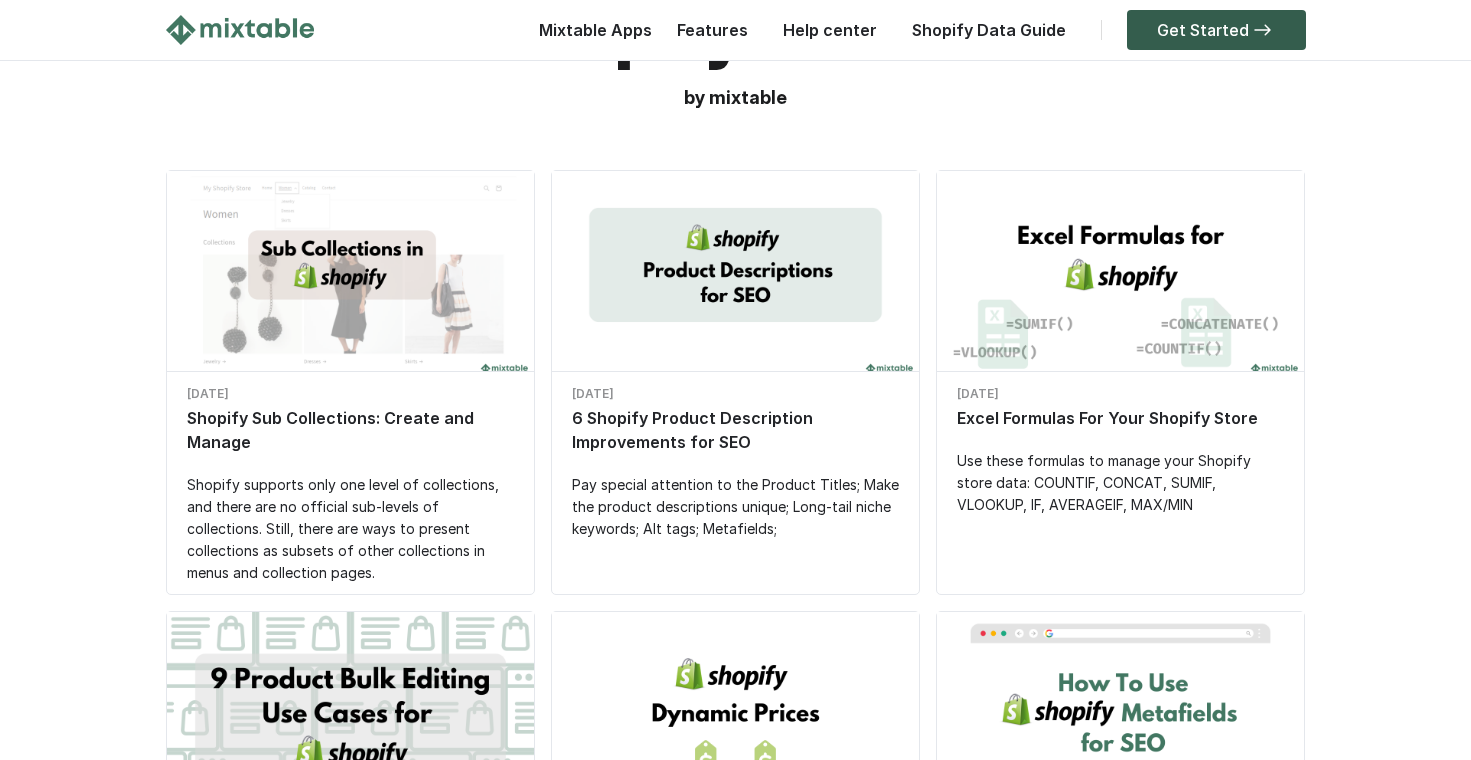 scroll, scrollTop: 0, scrollLeft: 0, axis: both 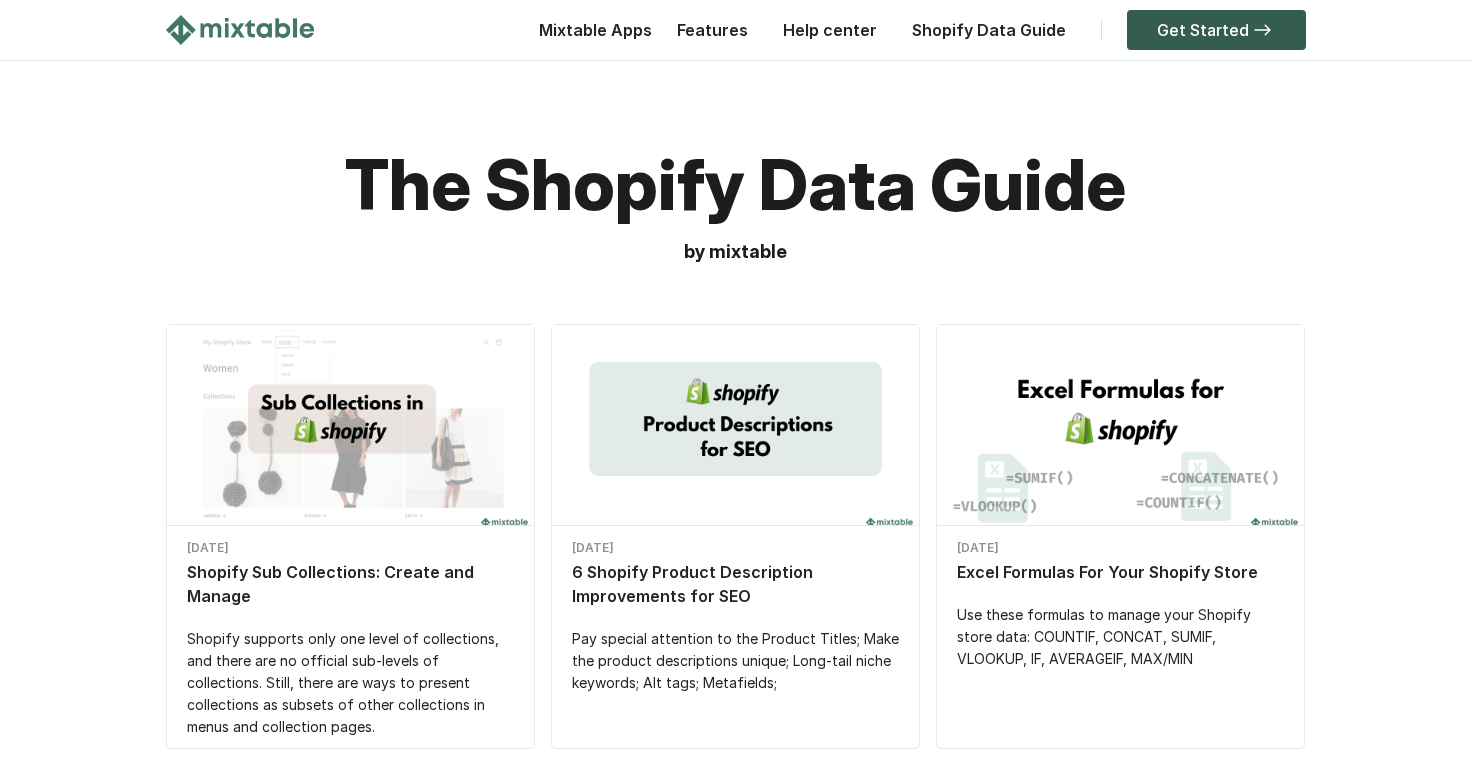 click at bounding box center (240, 30) 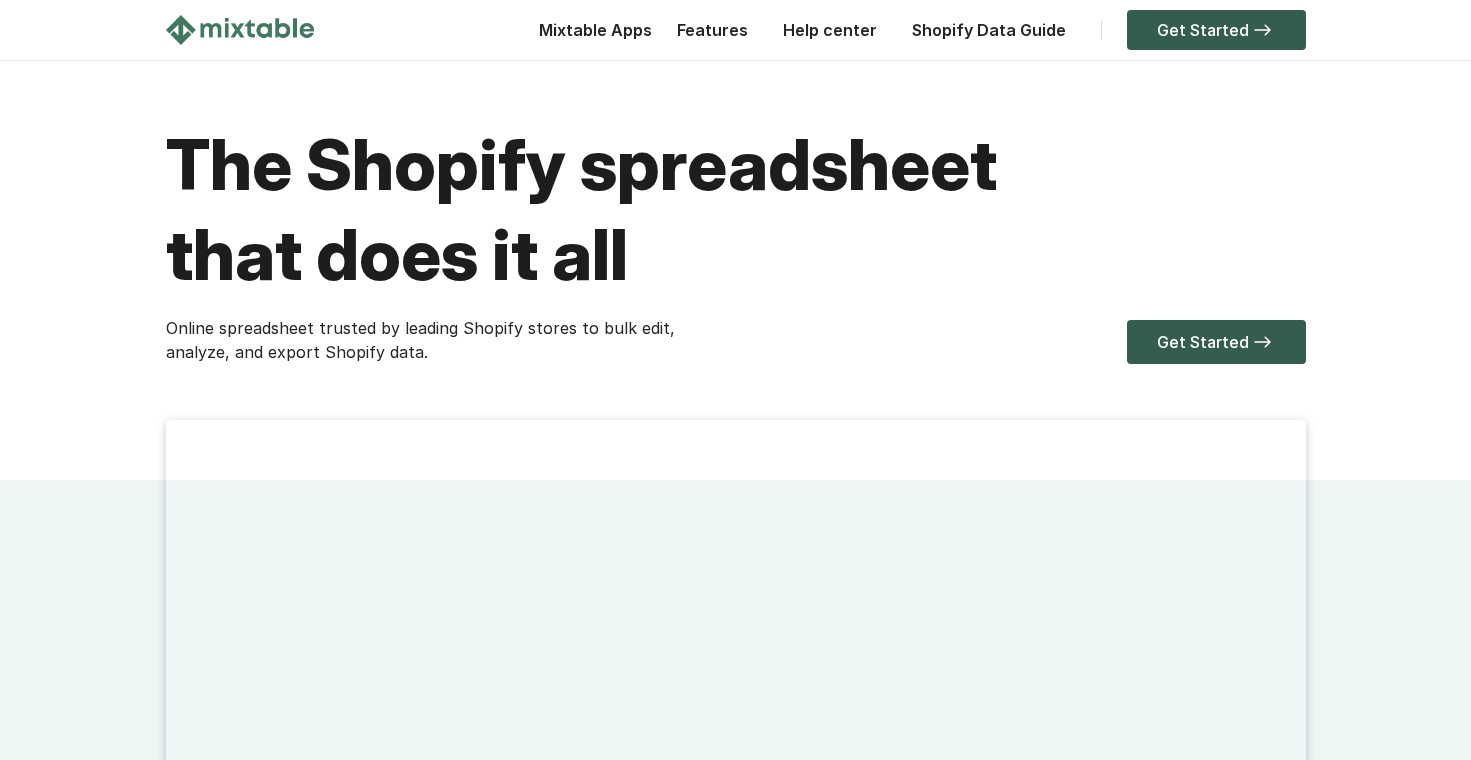 scroll, scrollTop: 0, scrollLeft: 0, axis: both 